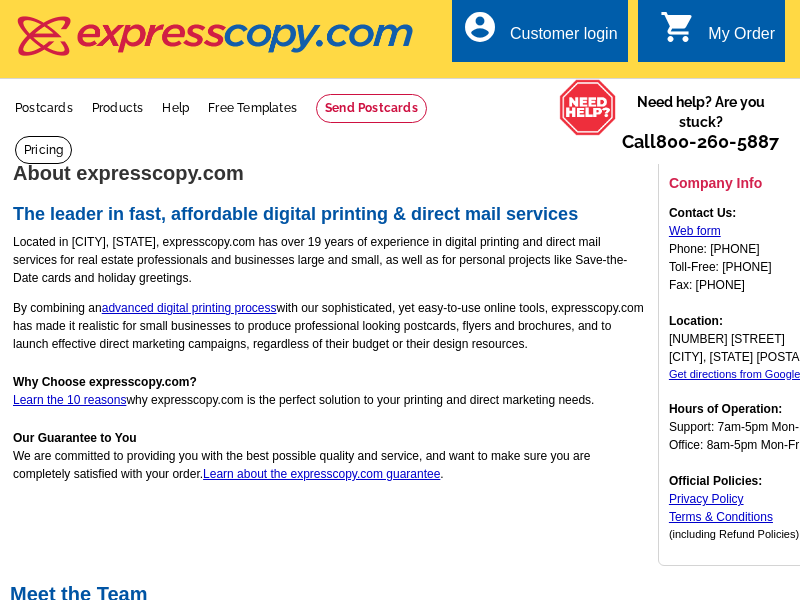 scroll, scrollTop: 0, scrollLeft: 0, axis: both 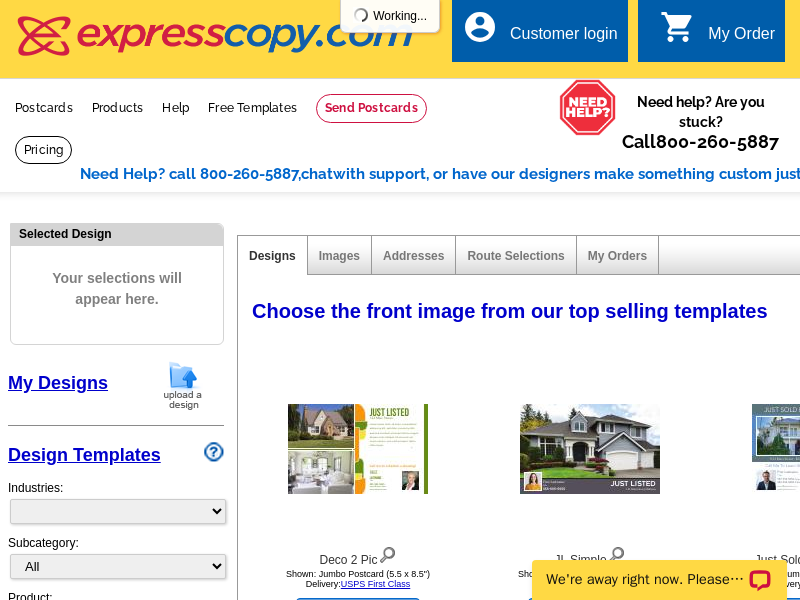 select on "785" 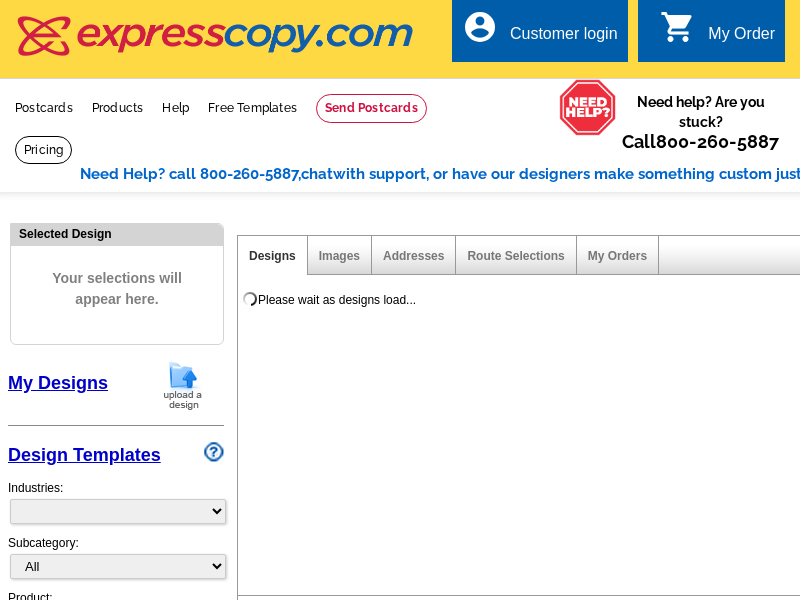 scroll, scrollTop: 0, scrollLeft: 0, axis: both 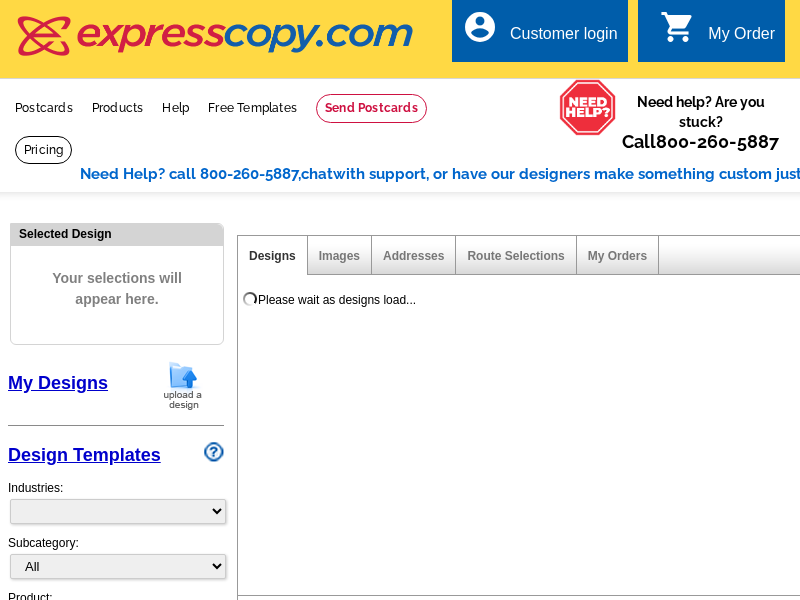 select on "785" 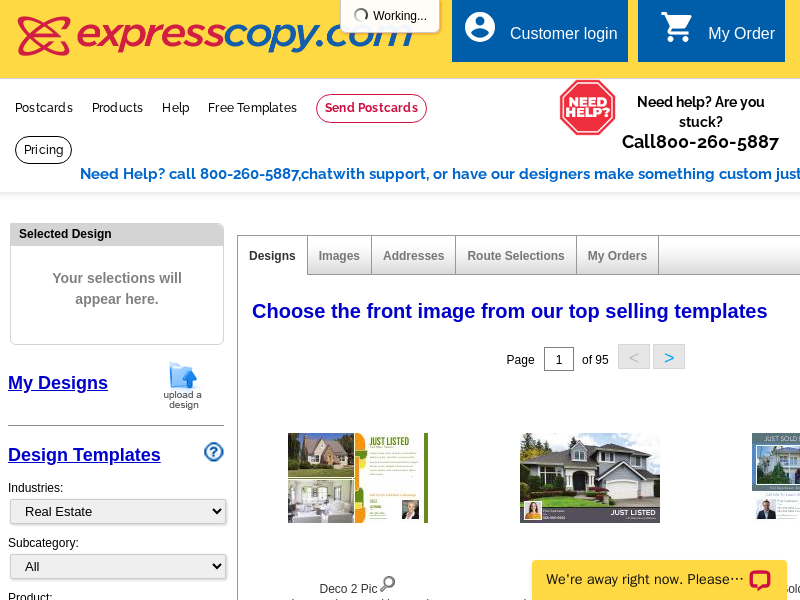 scroll, scrollTop: 0, scrollLeft: 0, axis: both 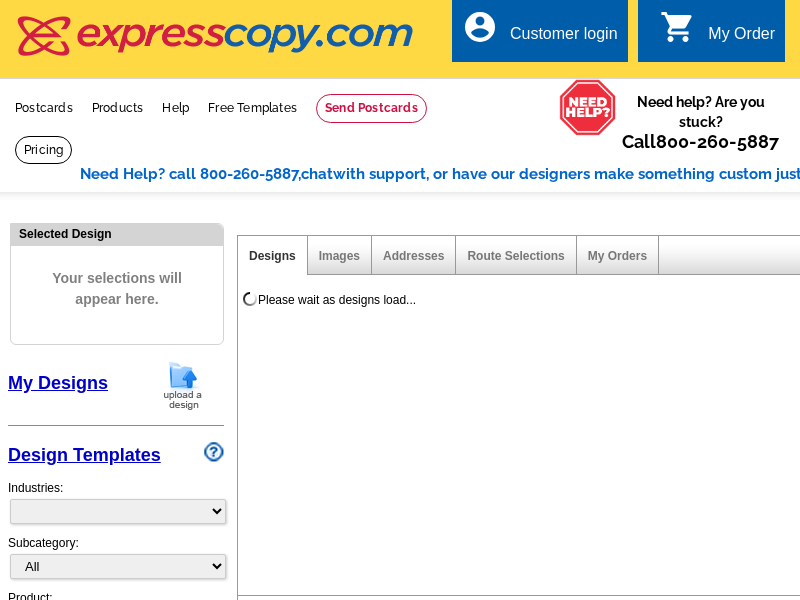 select on "785" 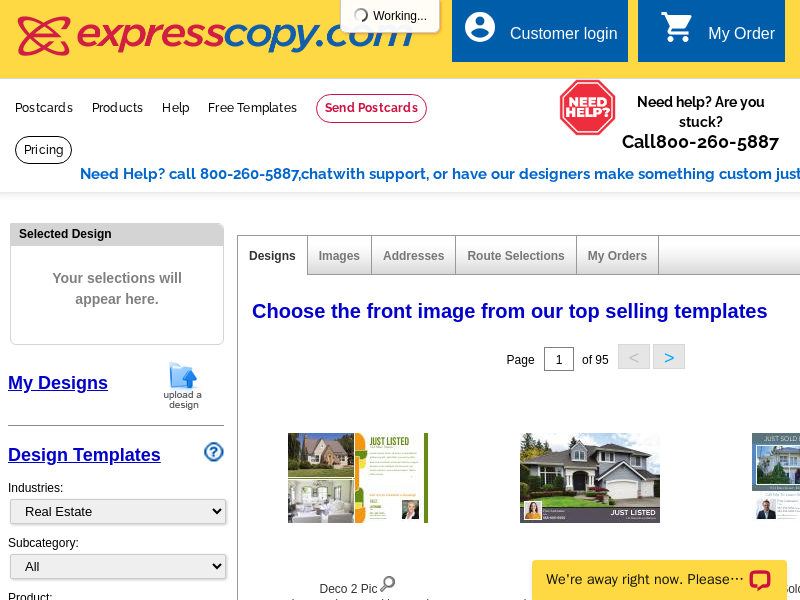scroll, scrollTop: 0, scrollLeft: 0, axis: both 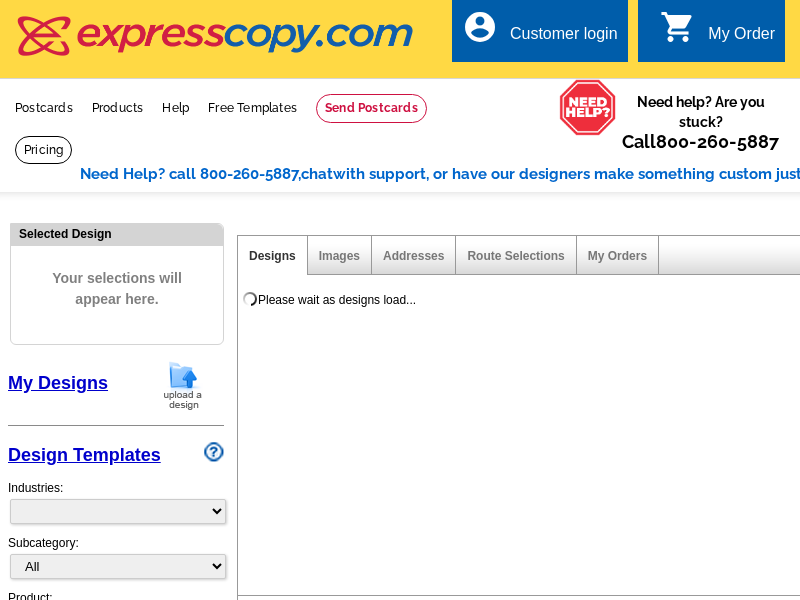 select on "785" 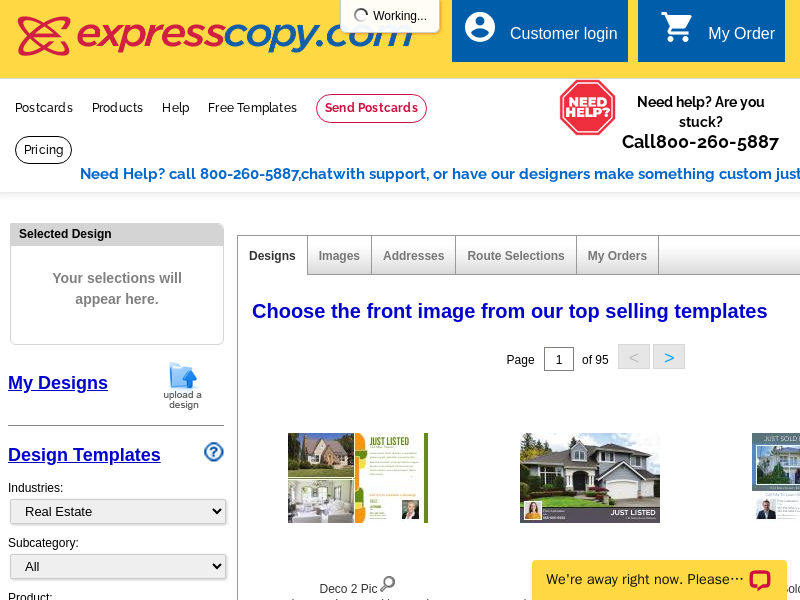 scroll, scrollTop: 0, scrollLeft: 0, axis: both 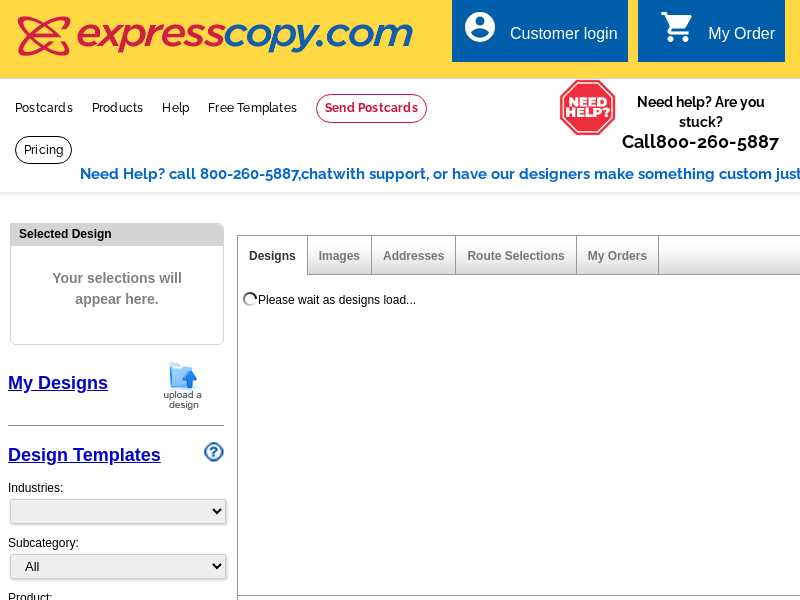 select on "785" 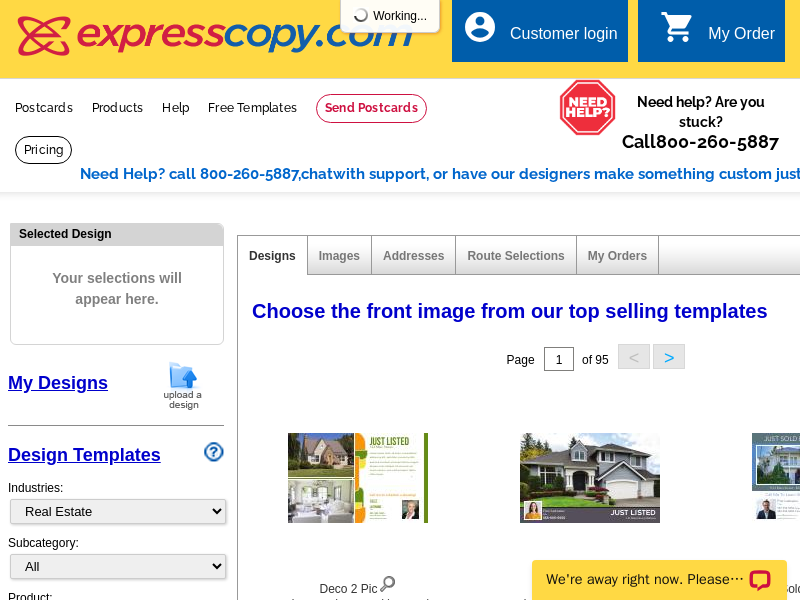 scroll, scrollTop: 0, scrollLeft: 0, axis: both 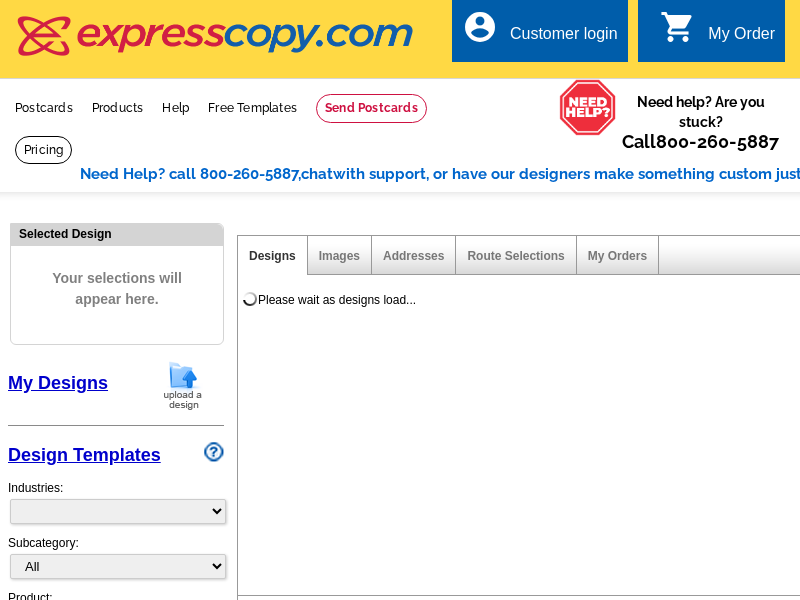 select on "785" 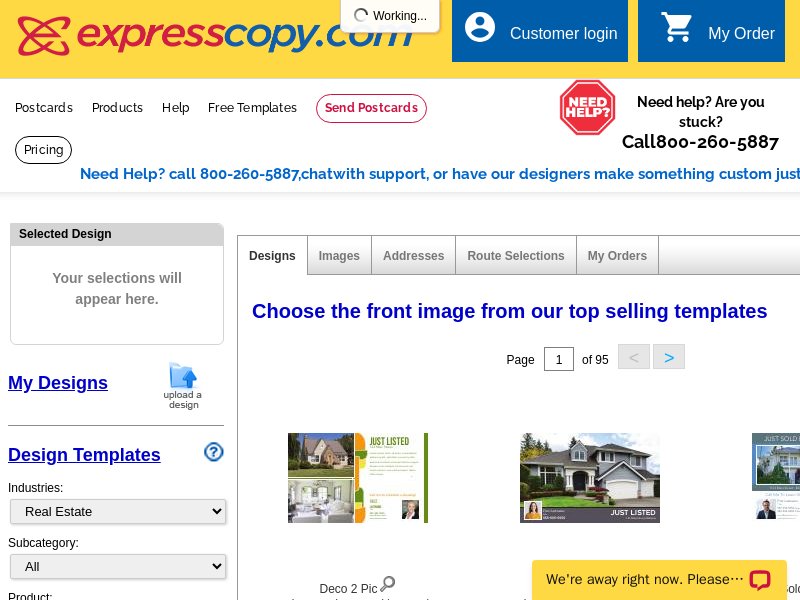 scroll, scrollTop: 0, scrollLeft: 0, axis: both 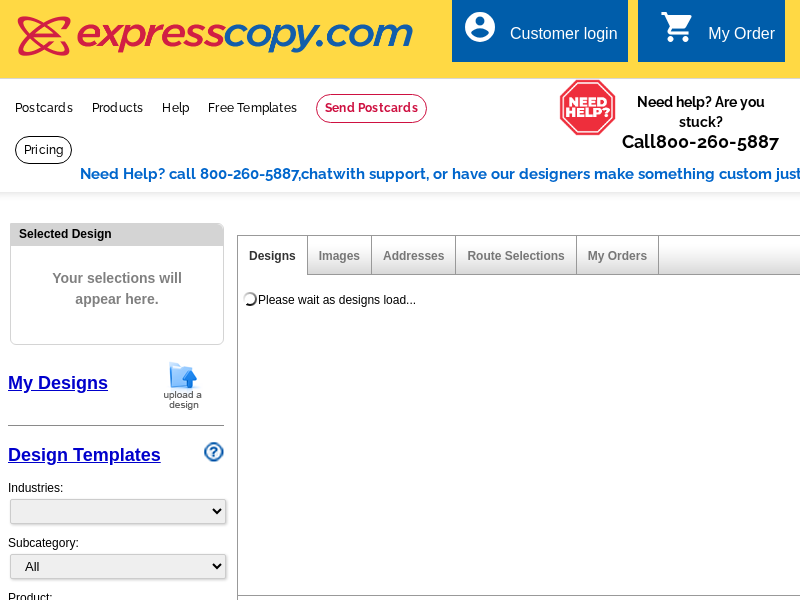 select on "785" 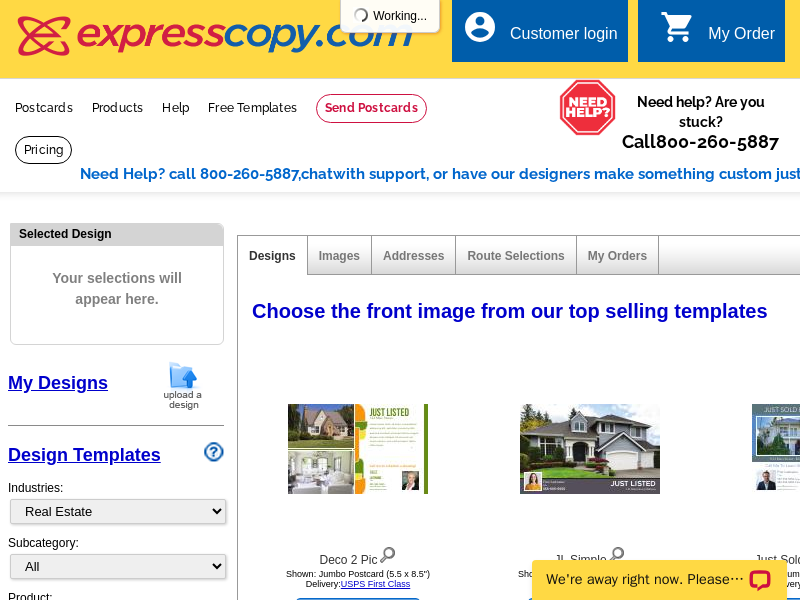 scroll, scrollTop: 0, scrollLeft: 0, axis: both 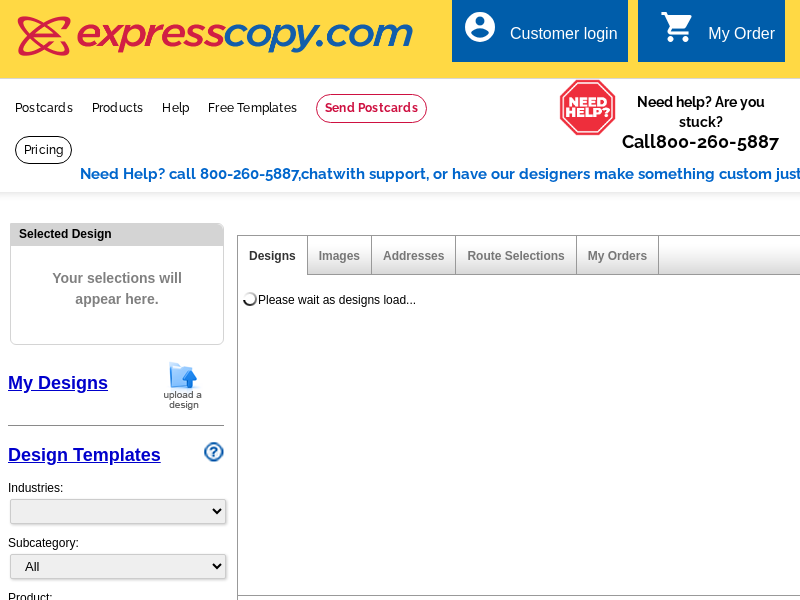 select on "785" 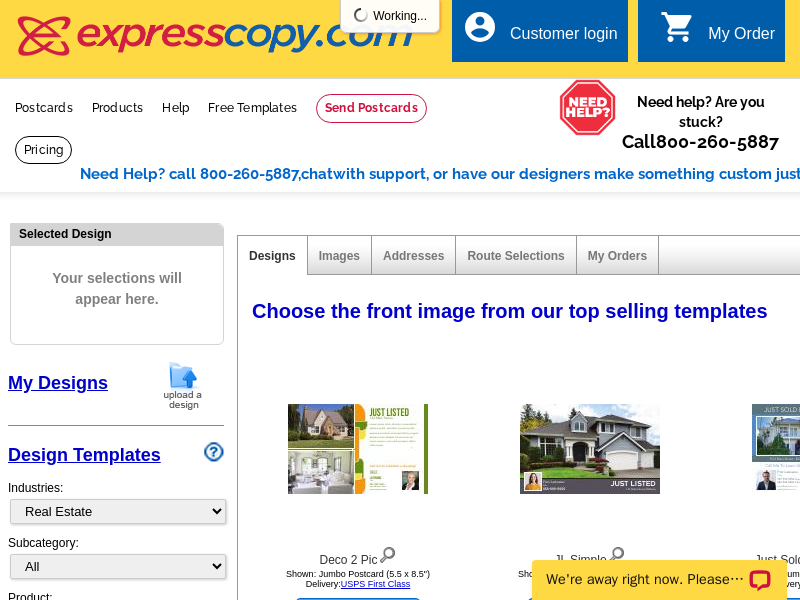 scroll, scrollTop: 0, scrollLeft: 0, axis: both 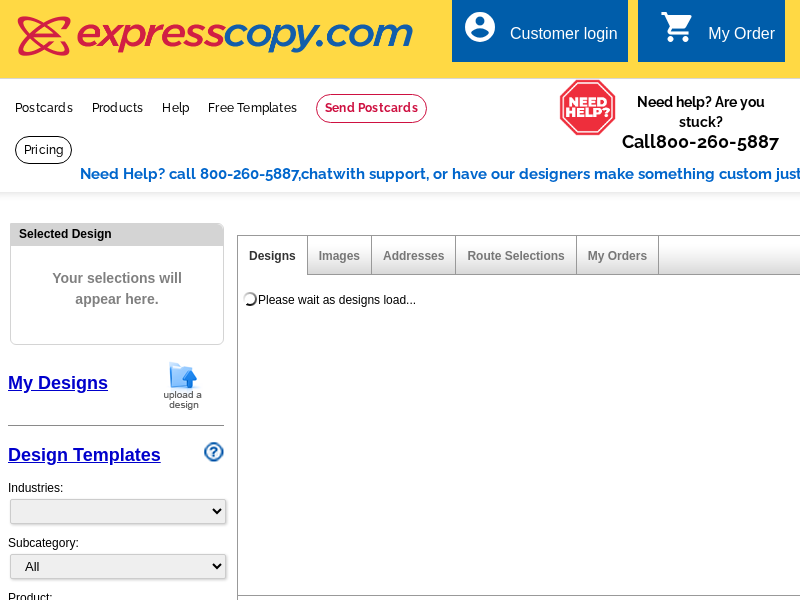 select on "785" 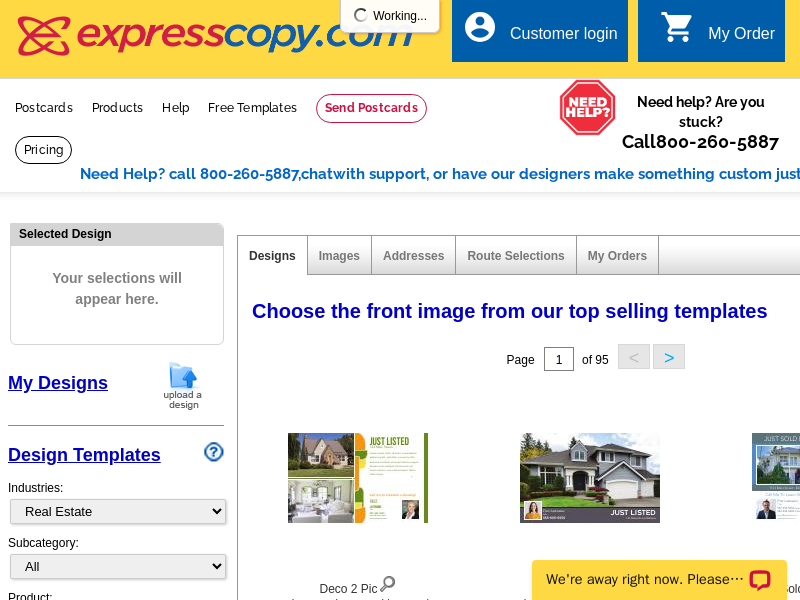 scroll, scrollTop: 0, scrollLeft: 0, axis: both 